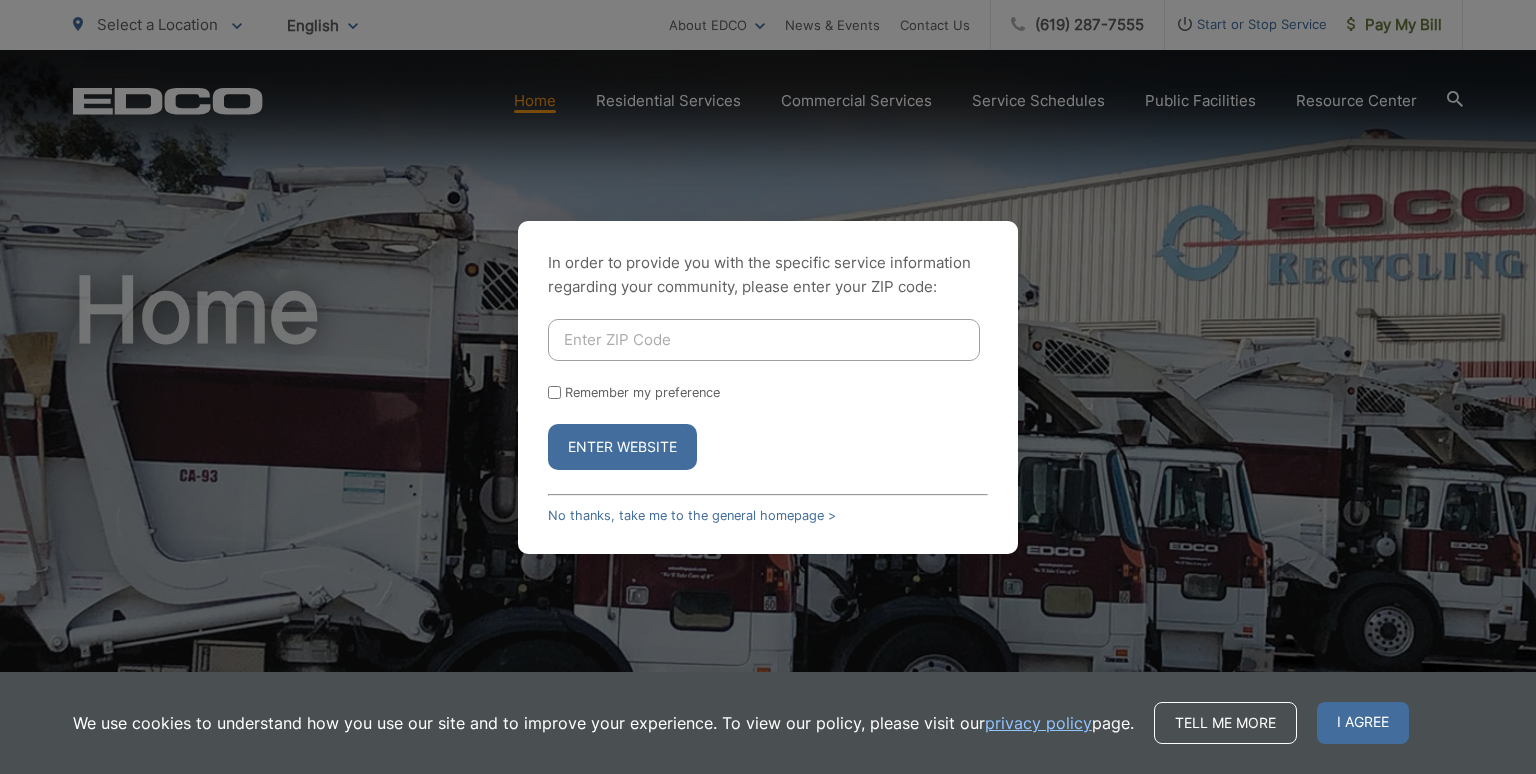 scroll, scrollTop: 0, scrollLeft: 0, axis: both 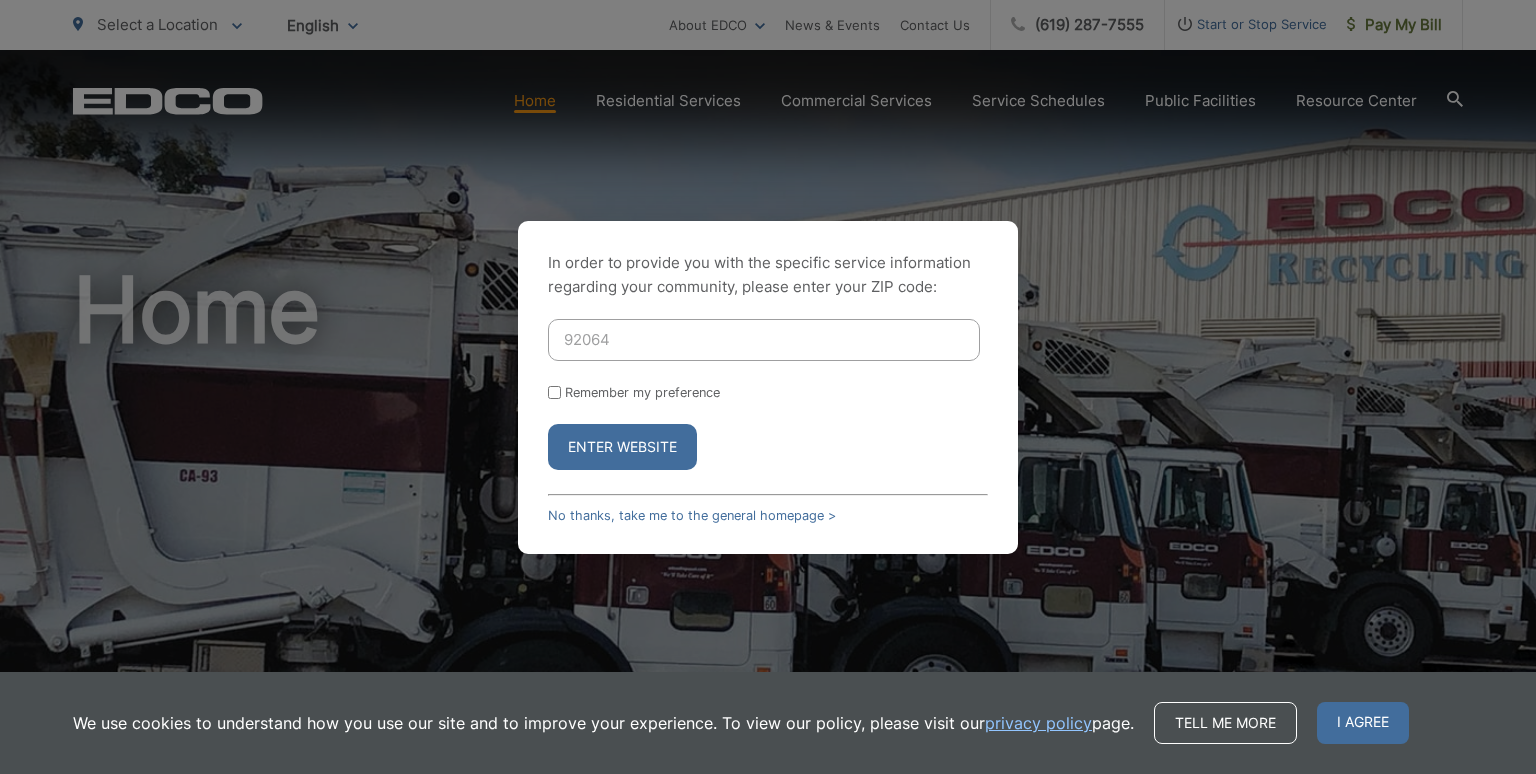 type on "92064" 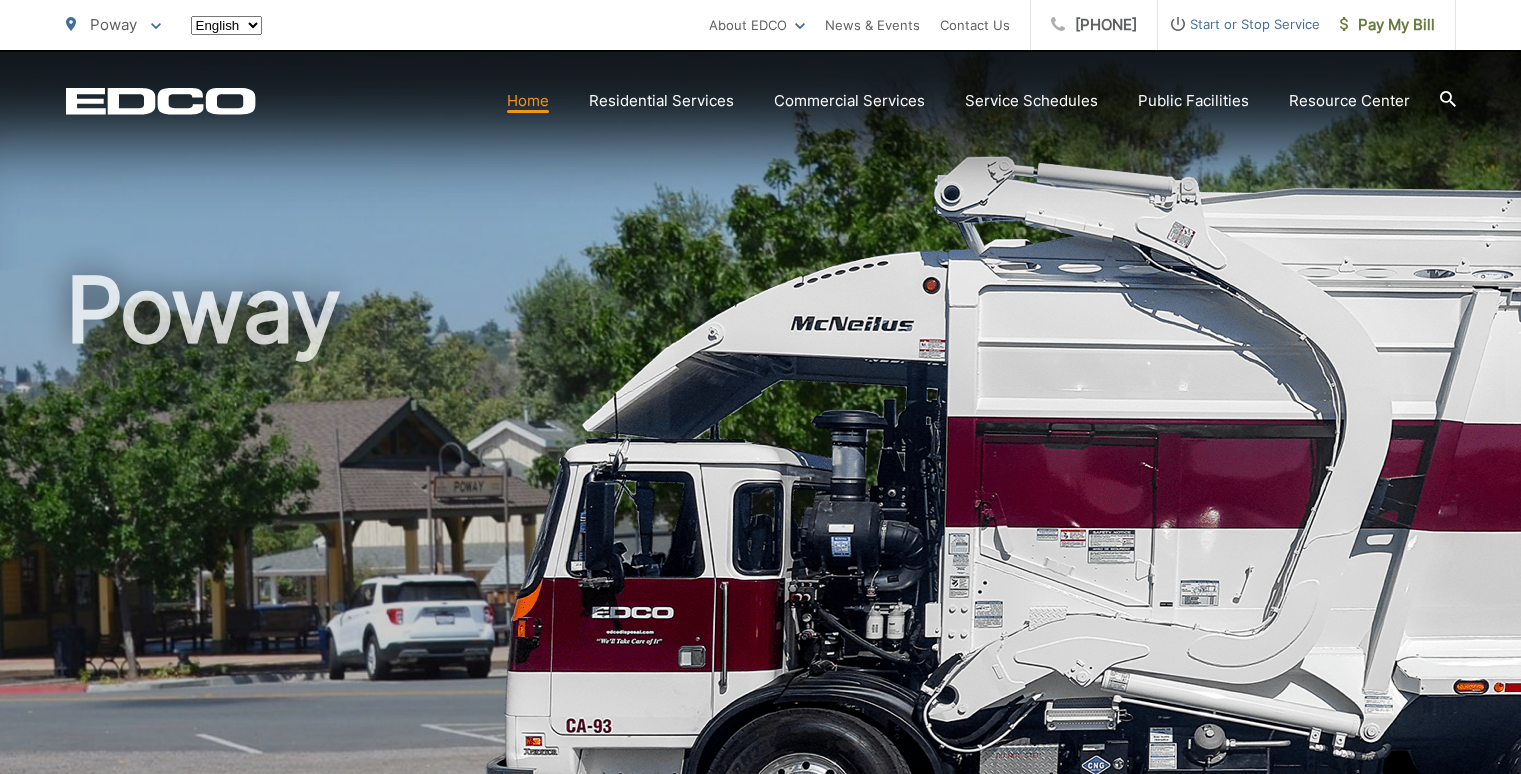 scroll, scrollTop: 0, scrollLeft: 0, axis: both 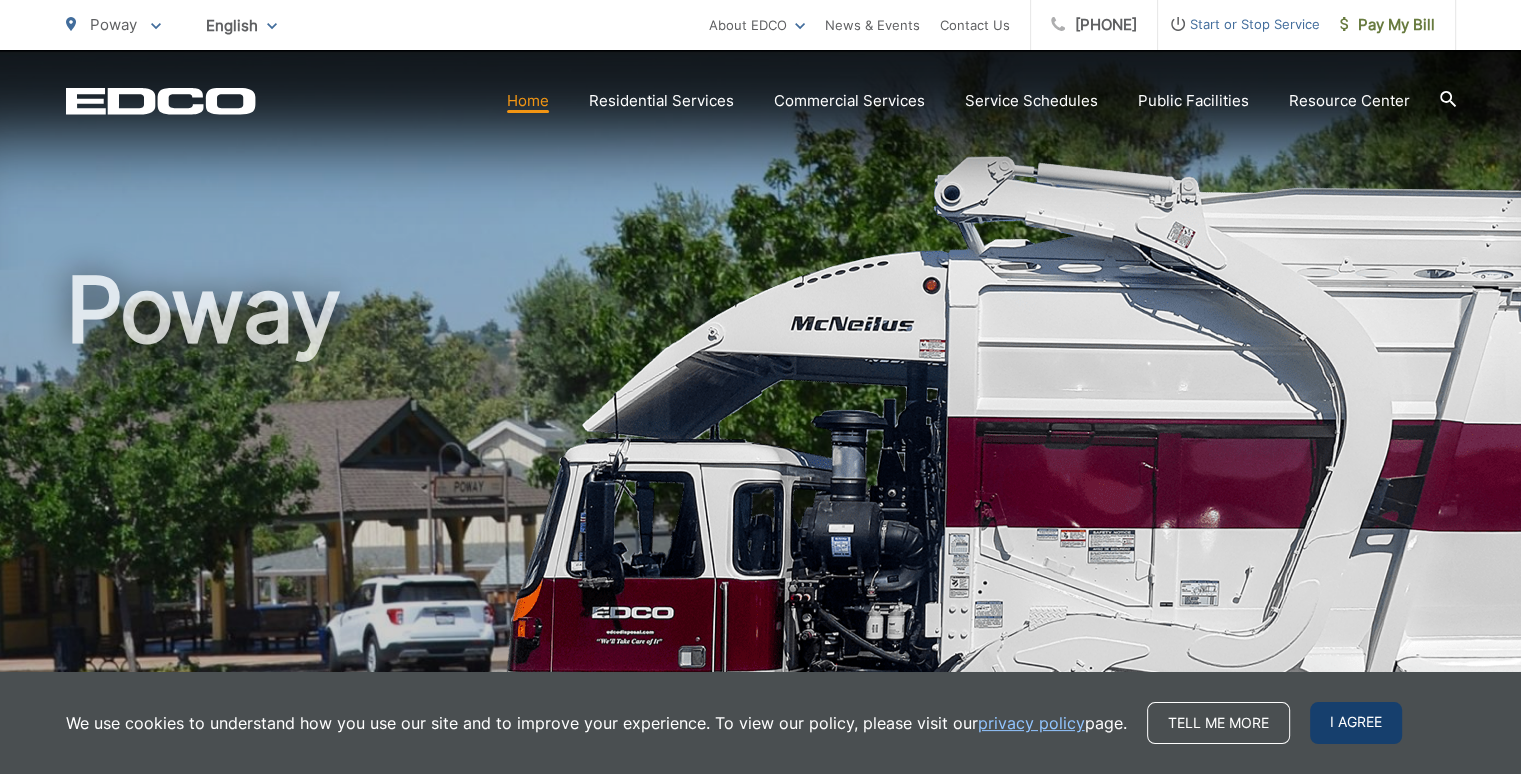 click on "I agree" at bounding box center (1356, 723) 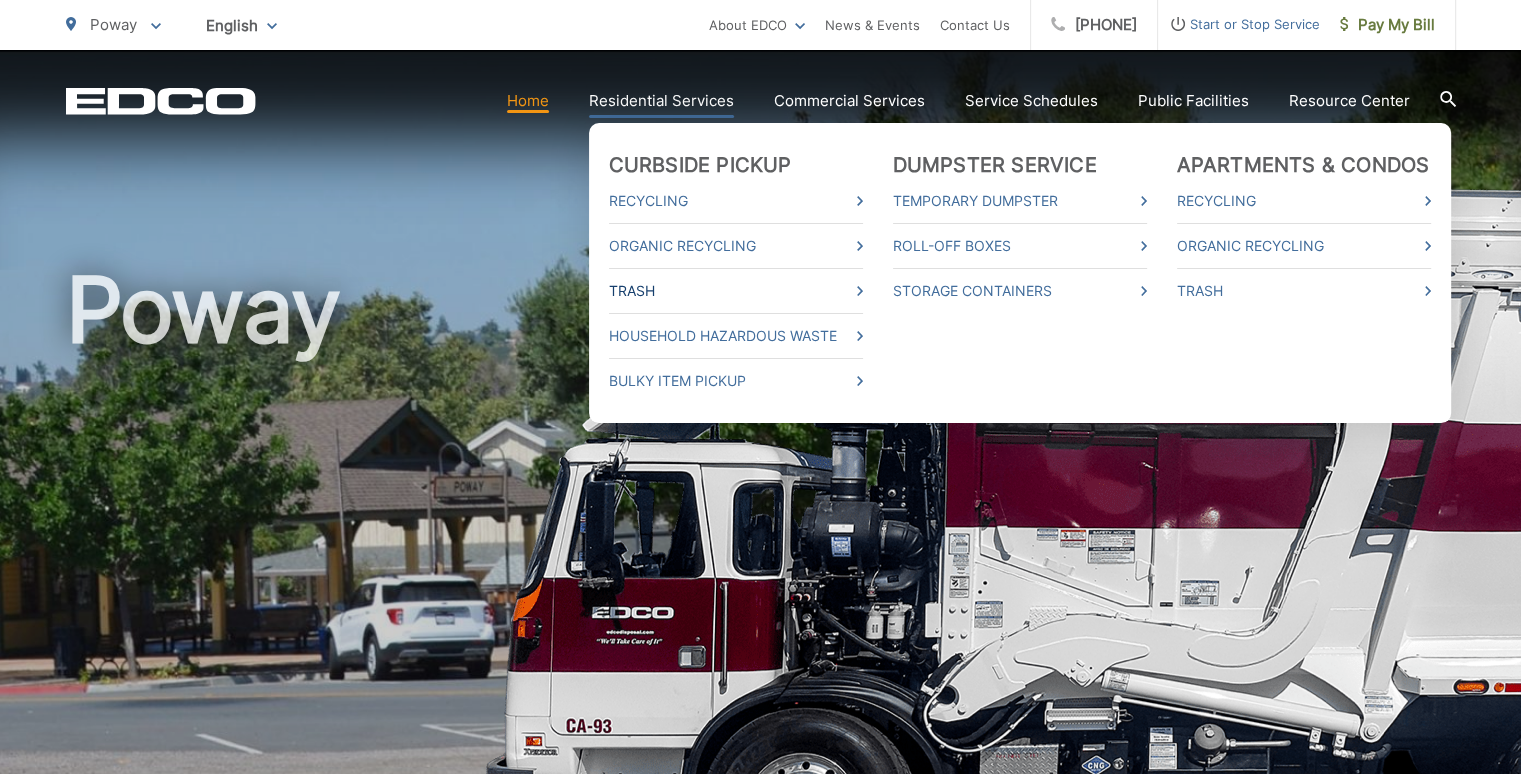 click on "Trash" at bounding box center (736, 291) 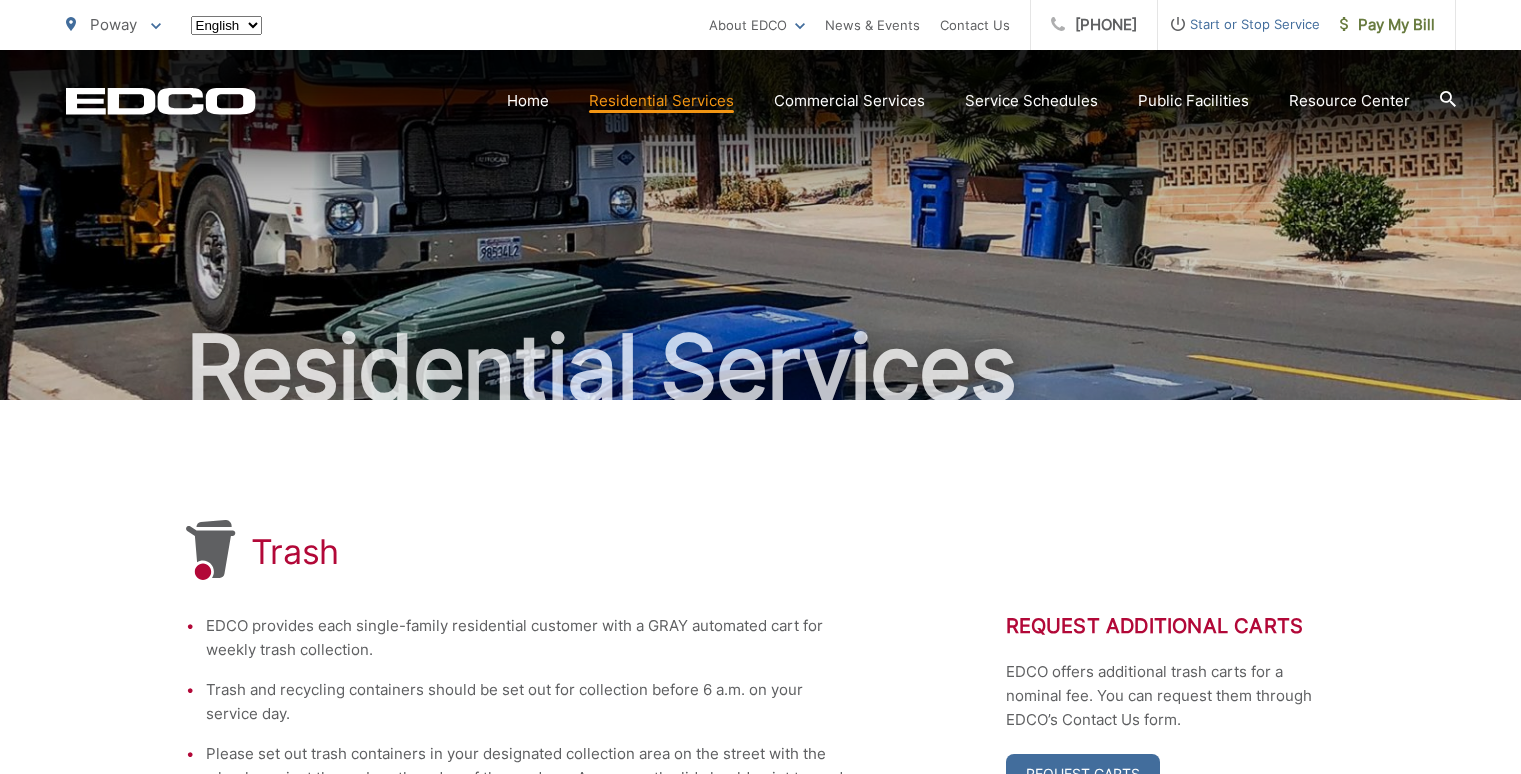 scroll, scrollTop: 0, scrollLeft: 0, axis: both 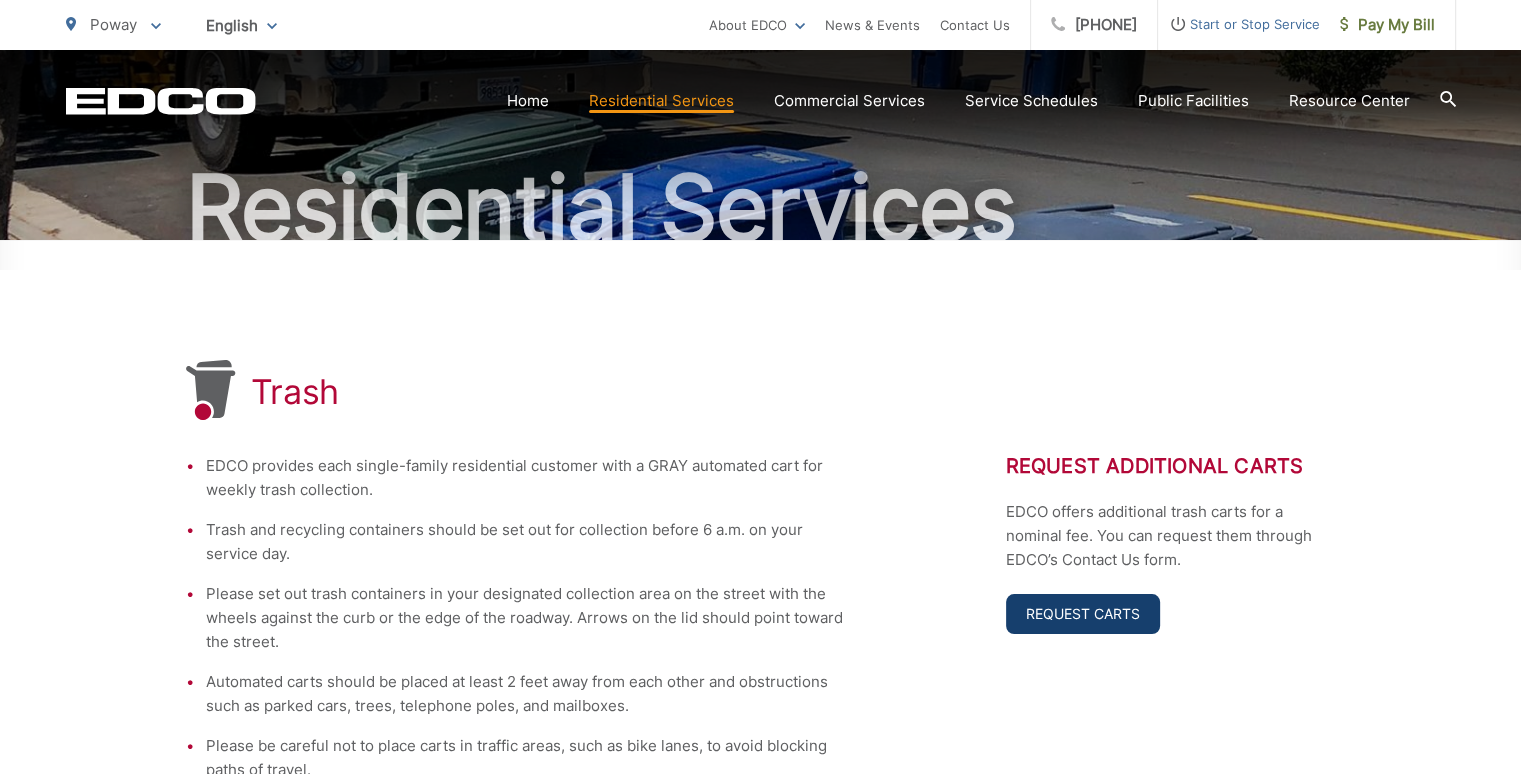 click on "Request Carts" at bounding box center (1083, 614) 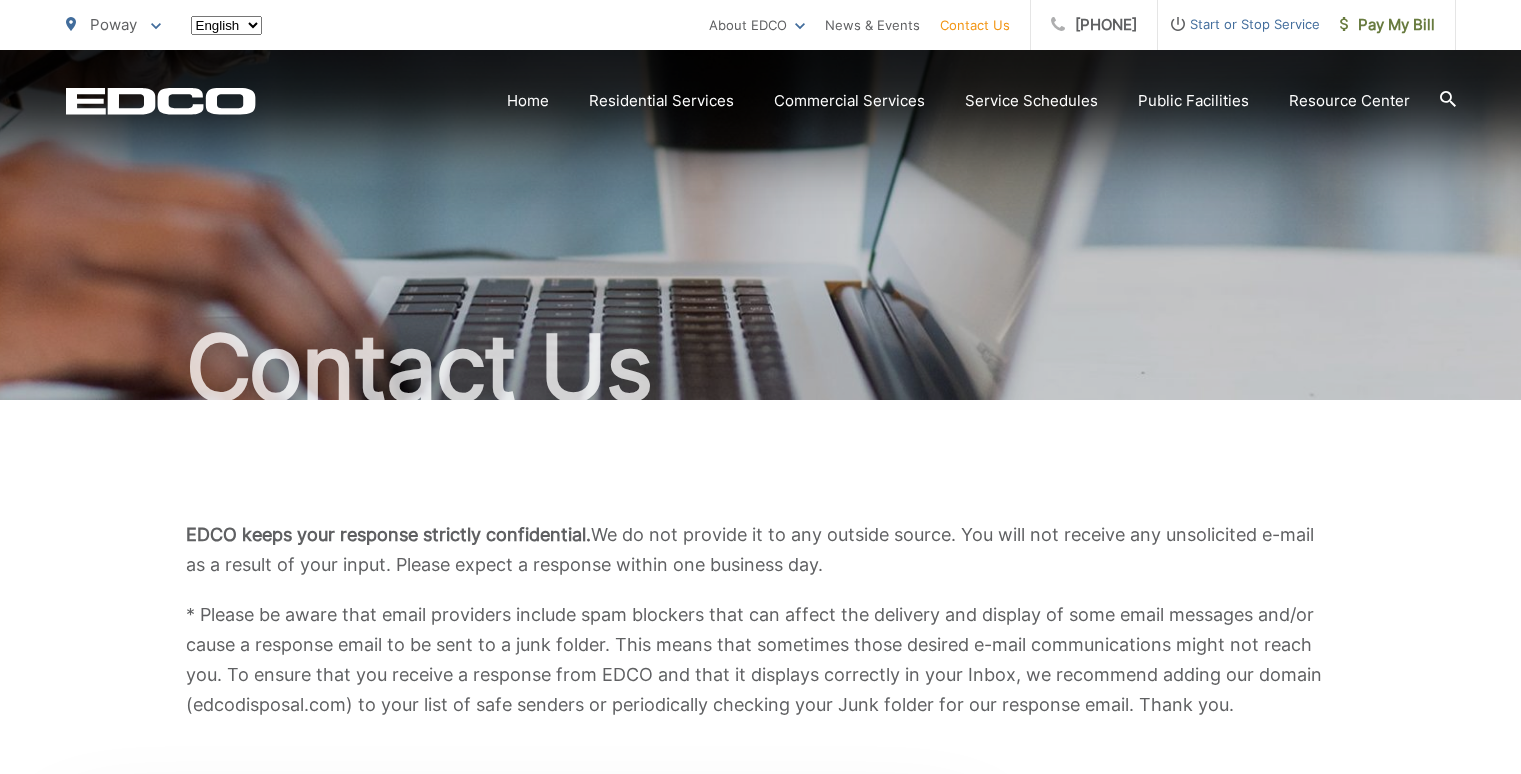 scroll, scrollTop: 0, scrollLeft: 0, axis: both 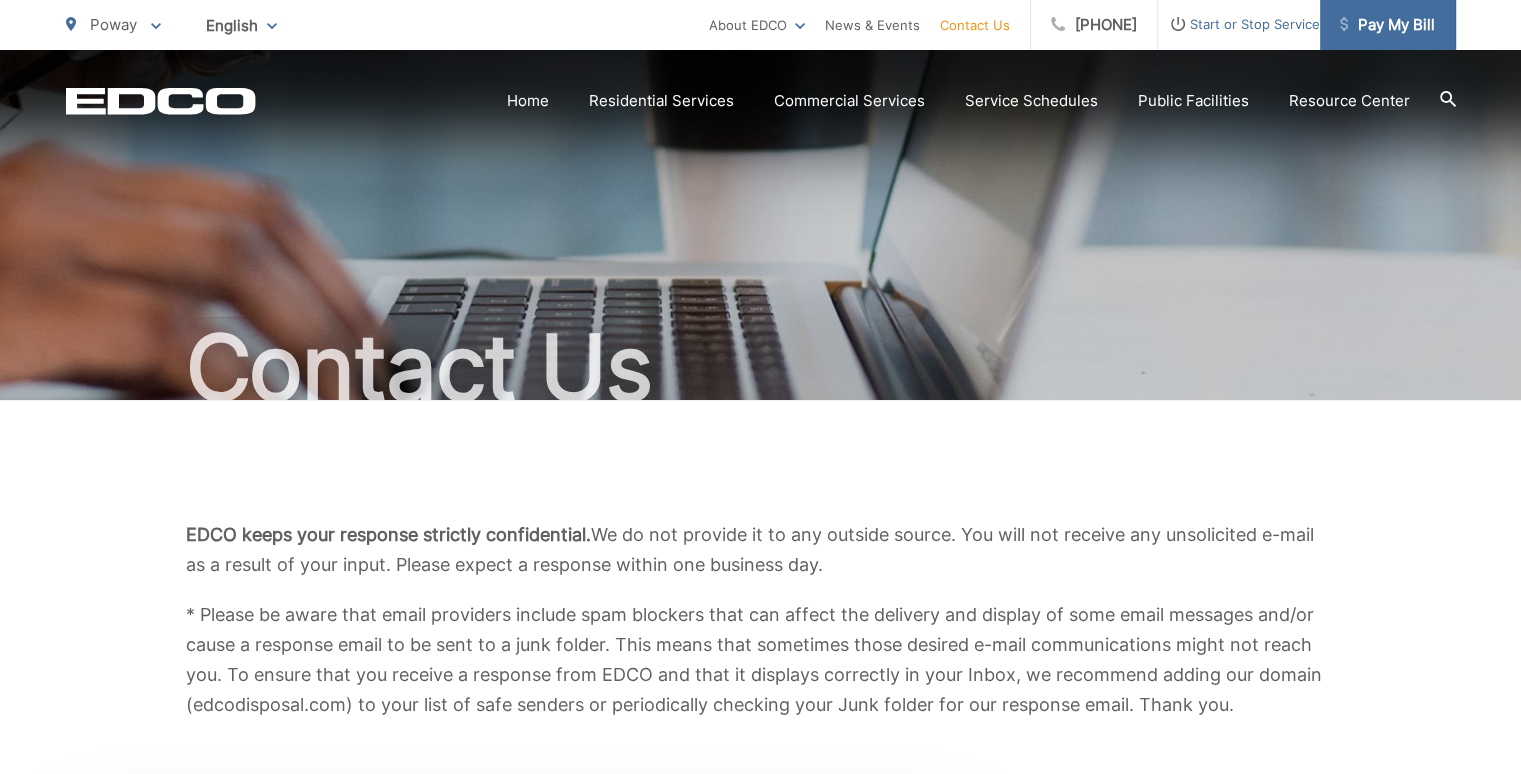 click on "Pay My Bill" at bounding box center [1387, 25] 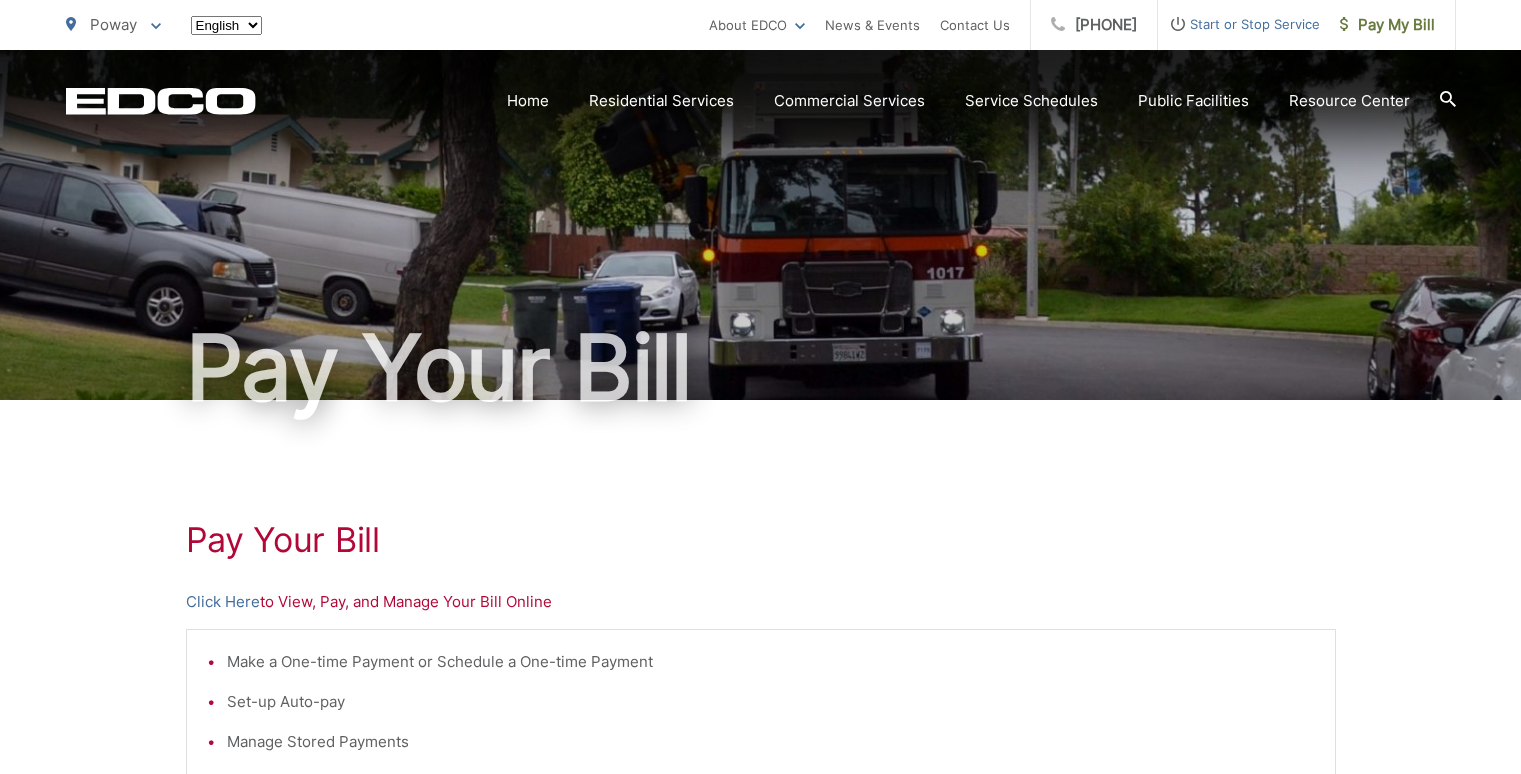 scroll, scrollTop: 0, scrollLeft: 0, axis: both 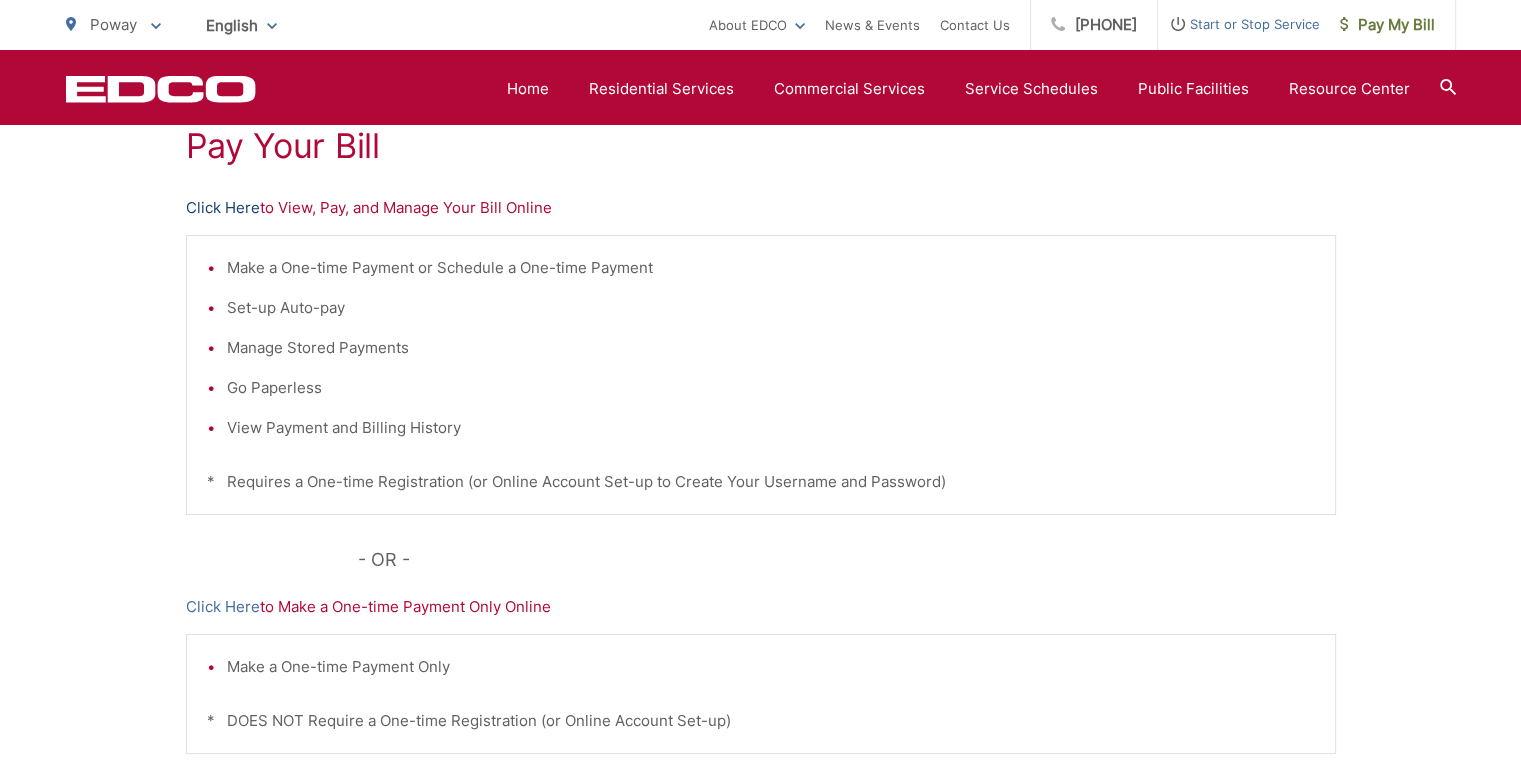 click on "Click Here" at bounding box center (223, 208) 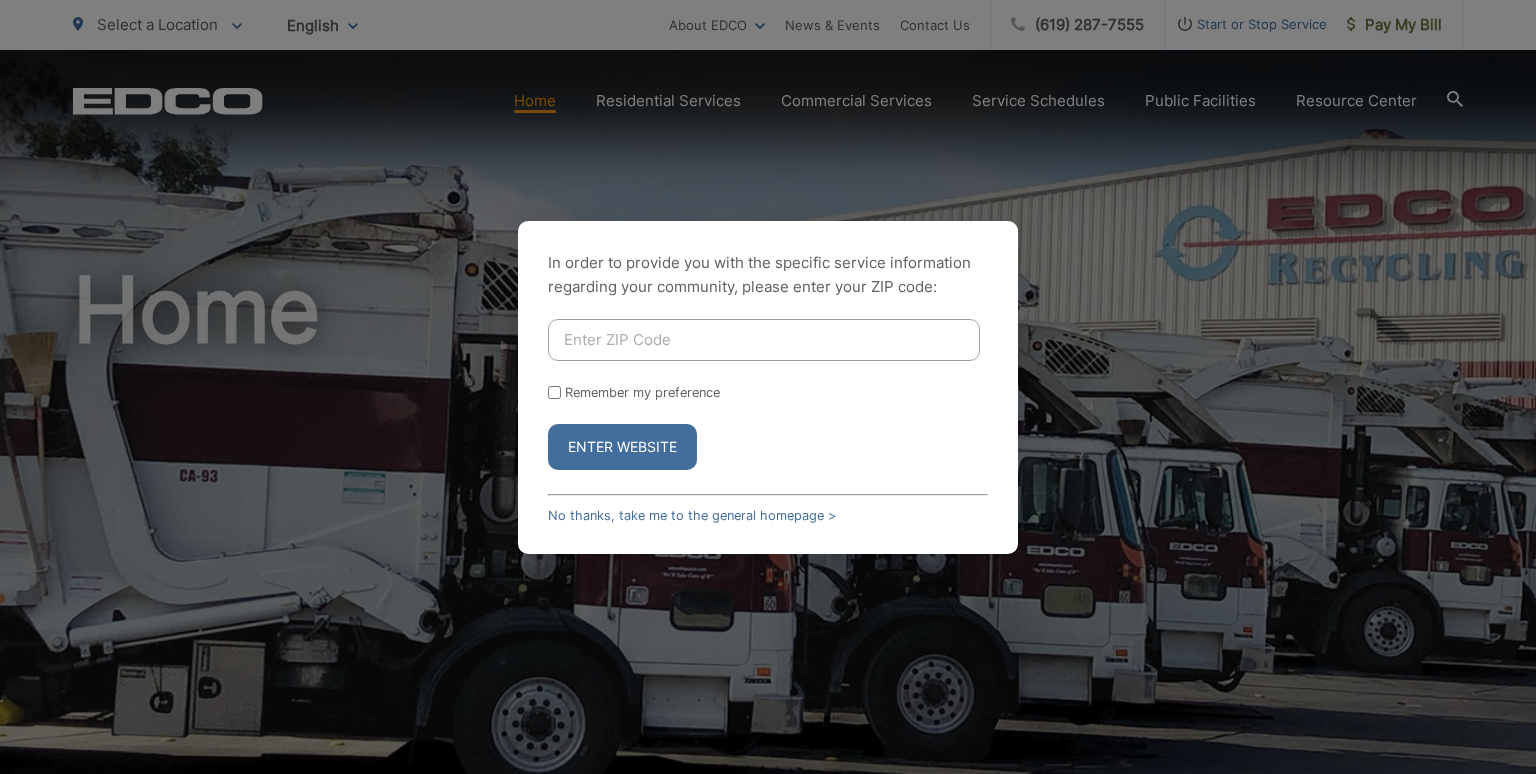 scroll, scrollTop: 0, scrollLeft: 0, axis: both 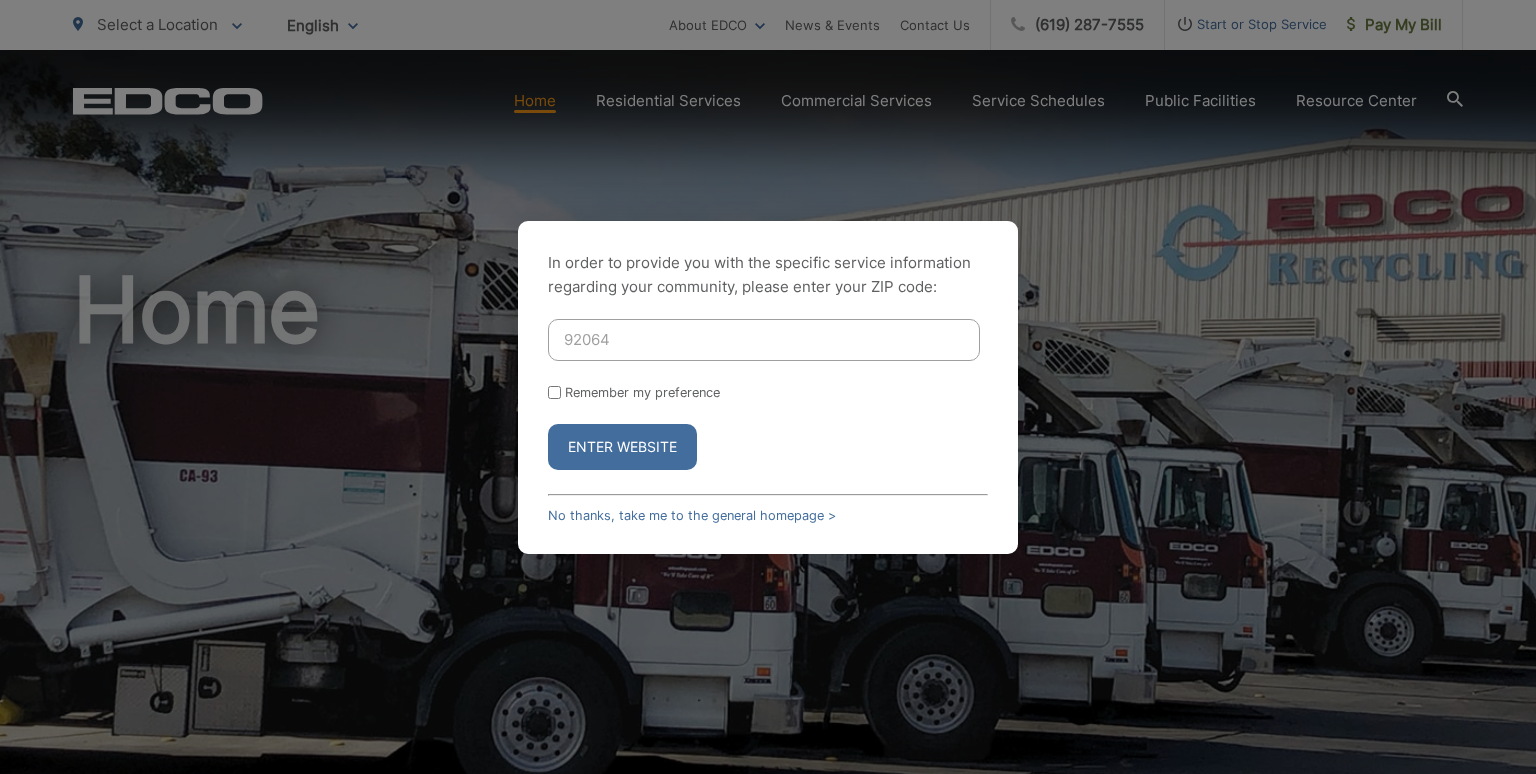 click on "Enter Website" at bounding box center (622, 447) 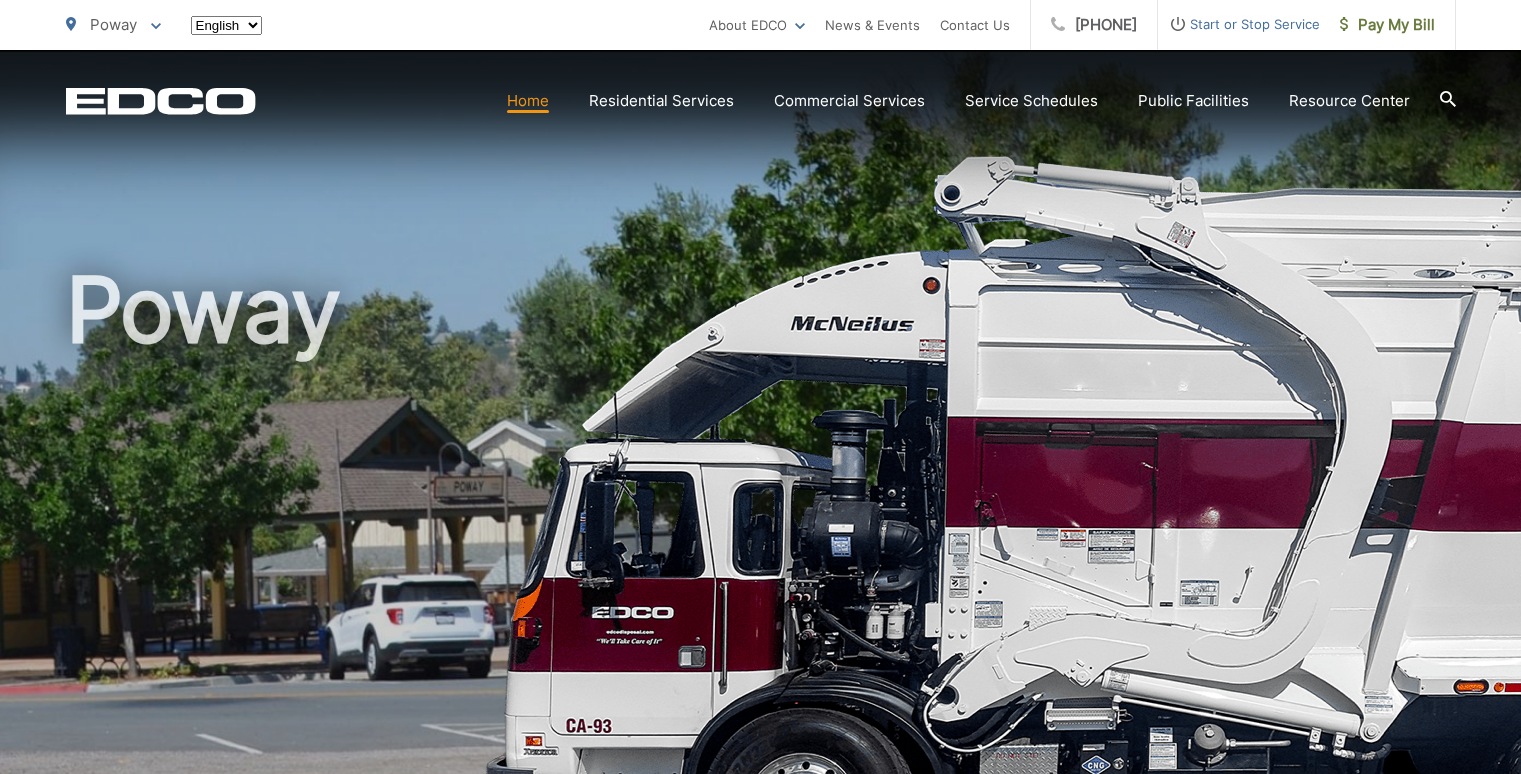 scroll, scrollTop: 0, scrollLeft: 0, axis: both 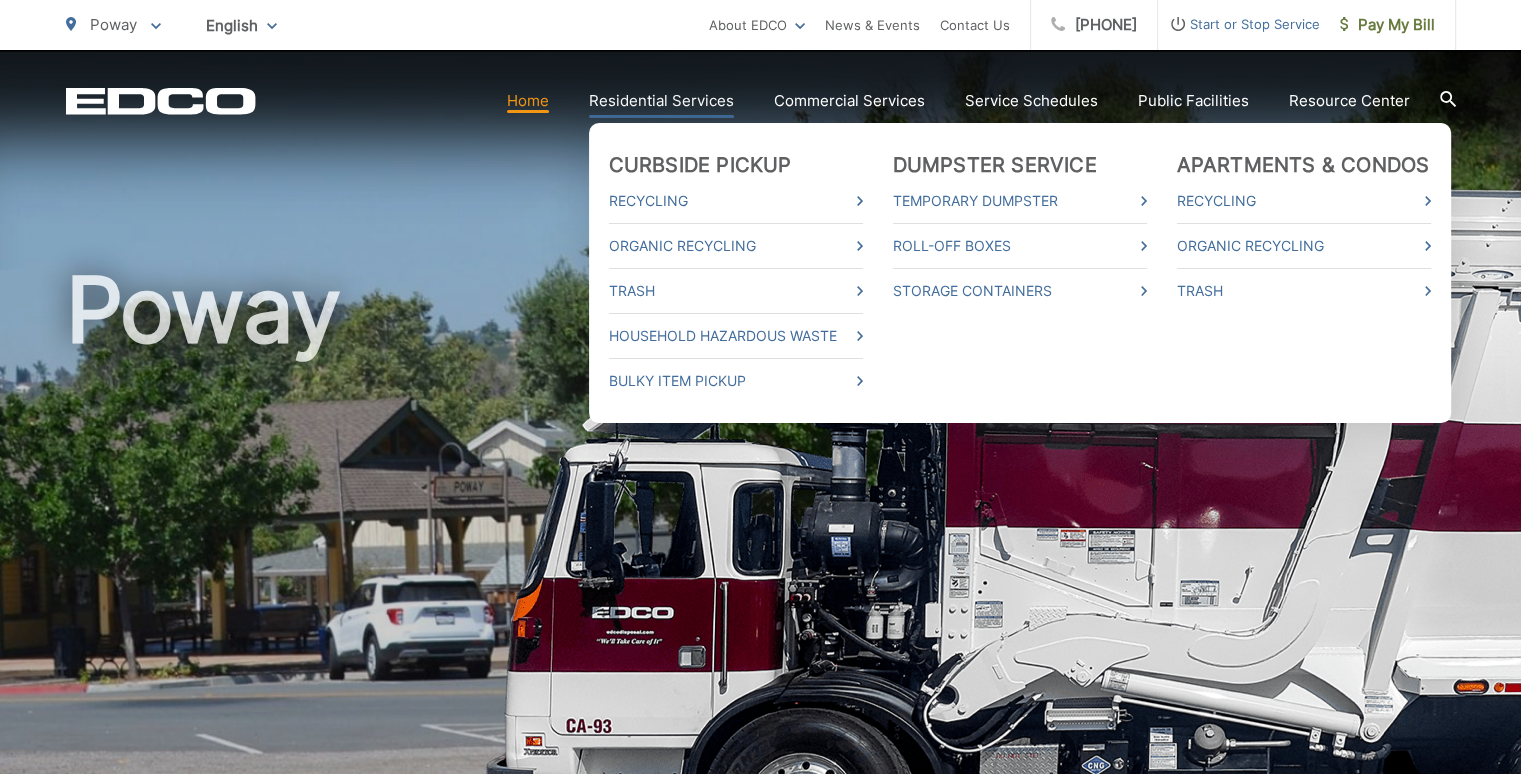 drag, startPoint x: 715, startPoint y: 140, endPoint x: 716, endPoint y: 105, distance: 35.014282 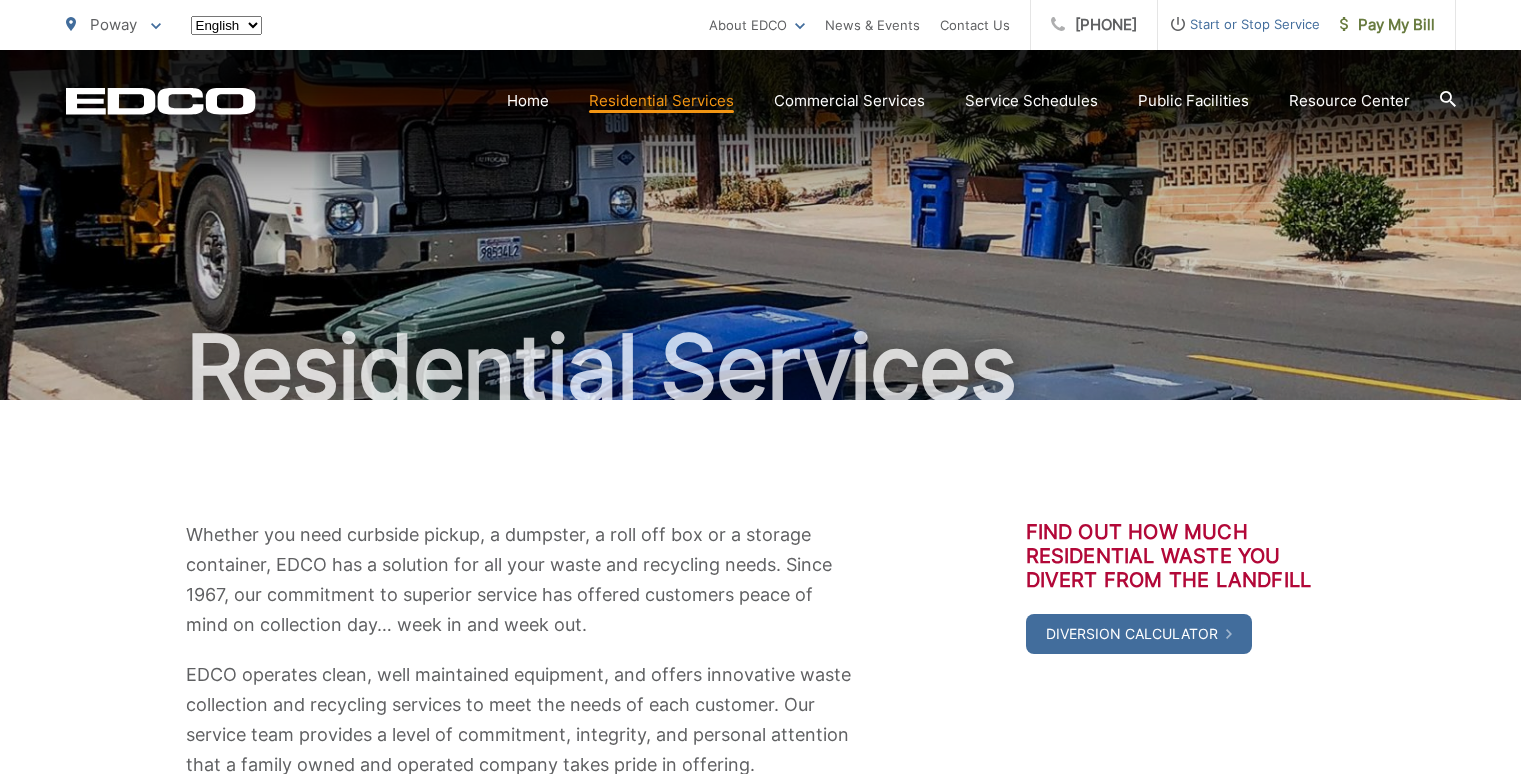 scroll, scrollTop: 0, scrollLeft: 0, axis: both 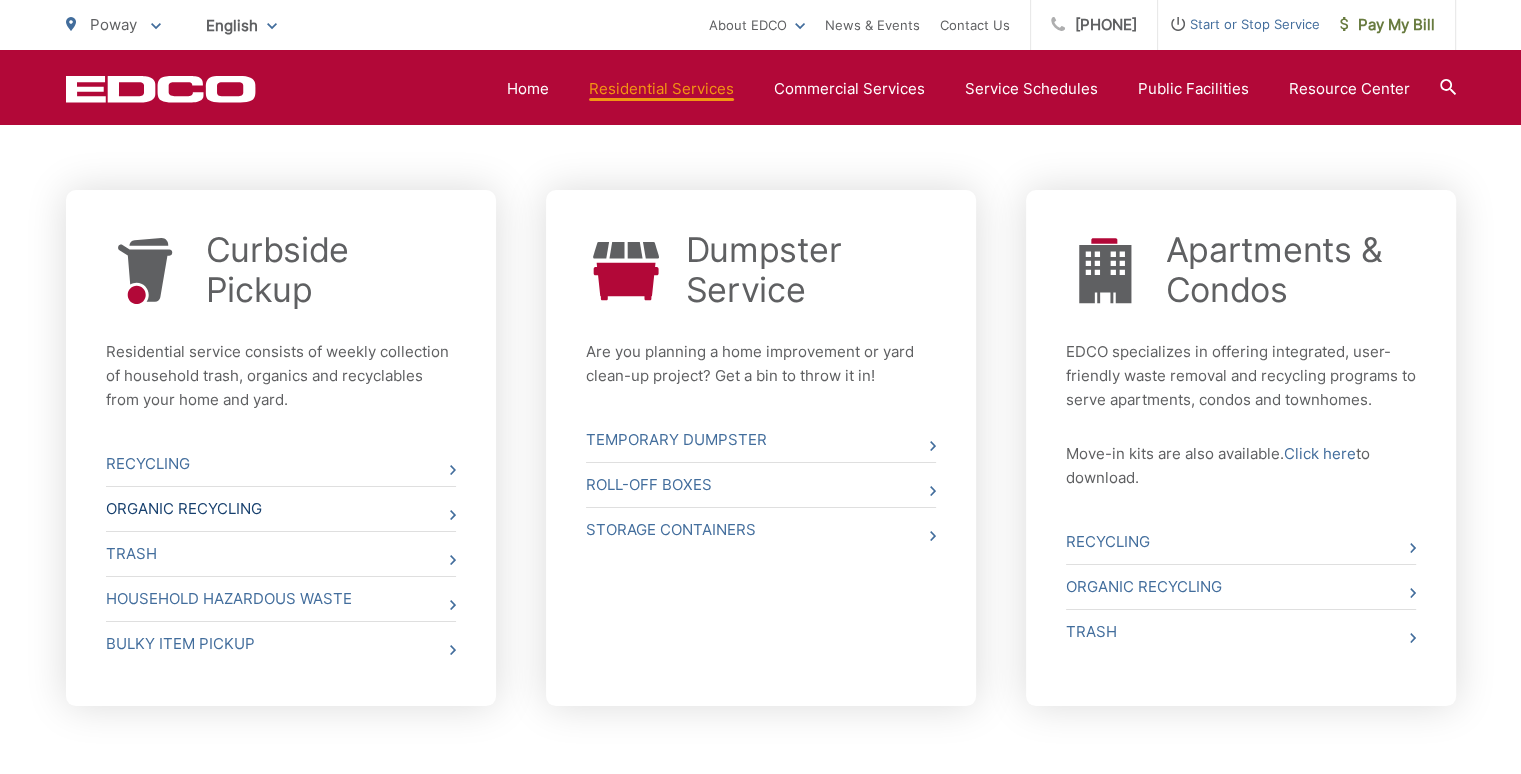 click on "Organic Recycling" at bounding box center [281, 509] 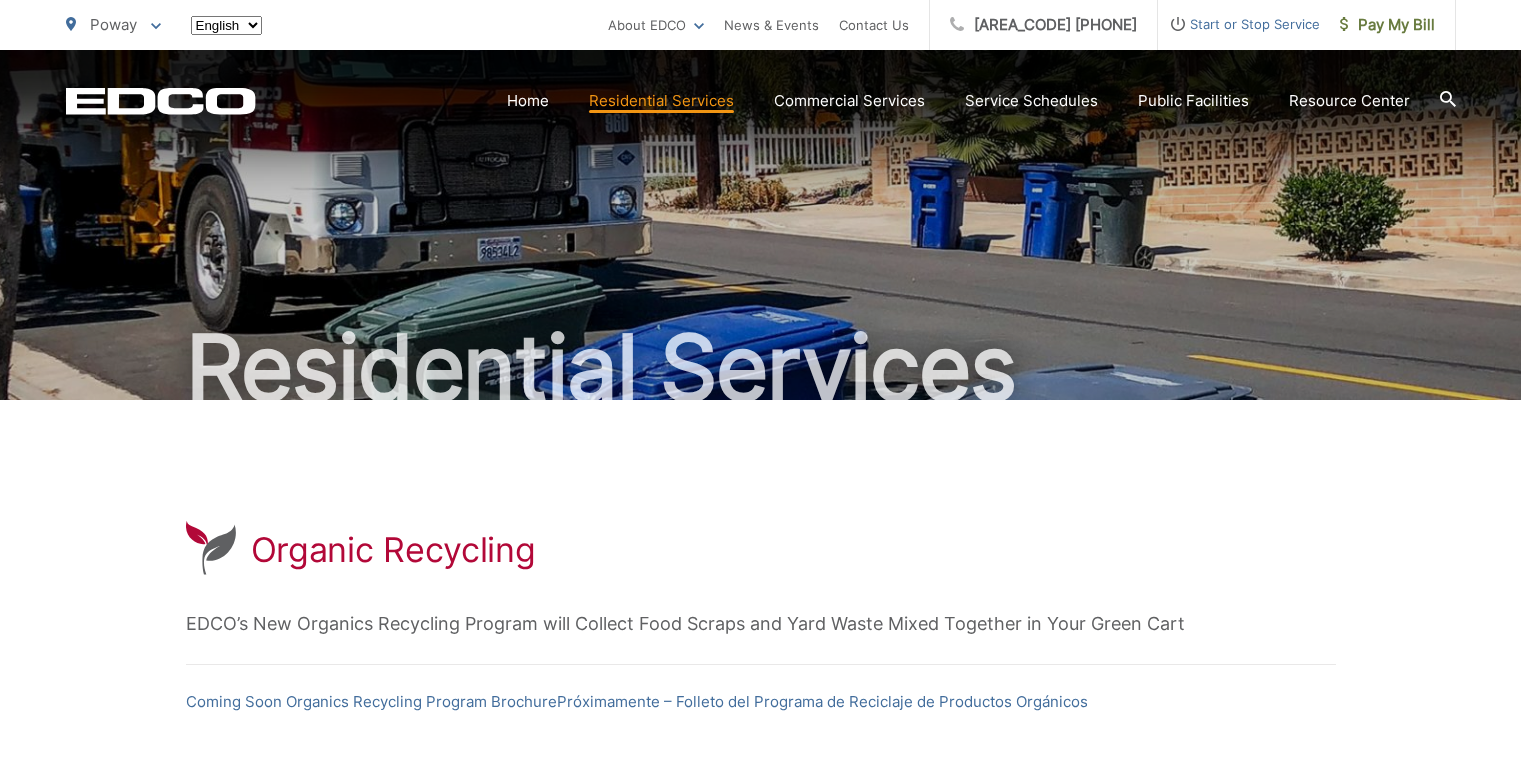 scroll, scrollTop: 0, scrollLeft: 0, axis: both 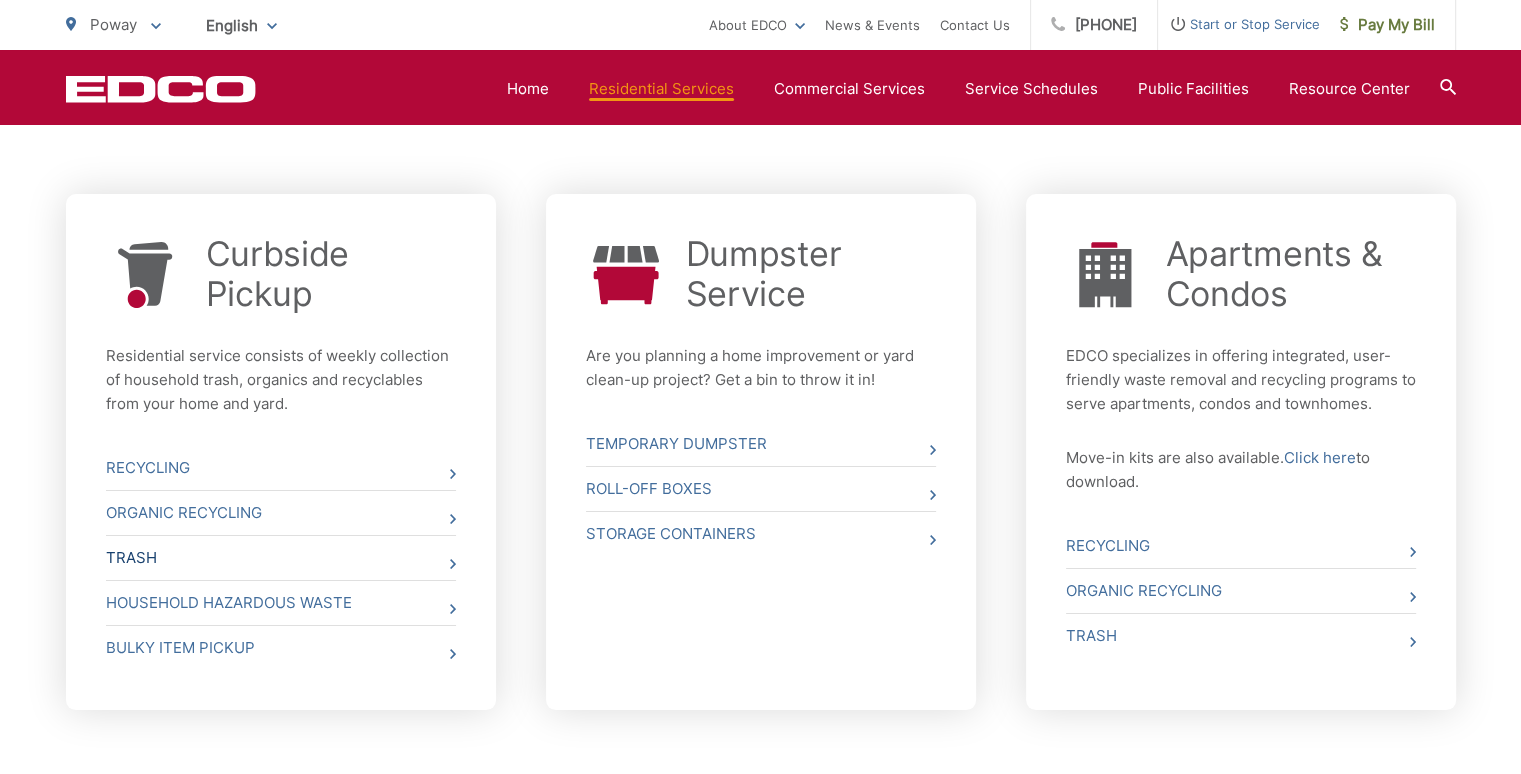 click on "Trash" at bounding box center (281, 558) 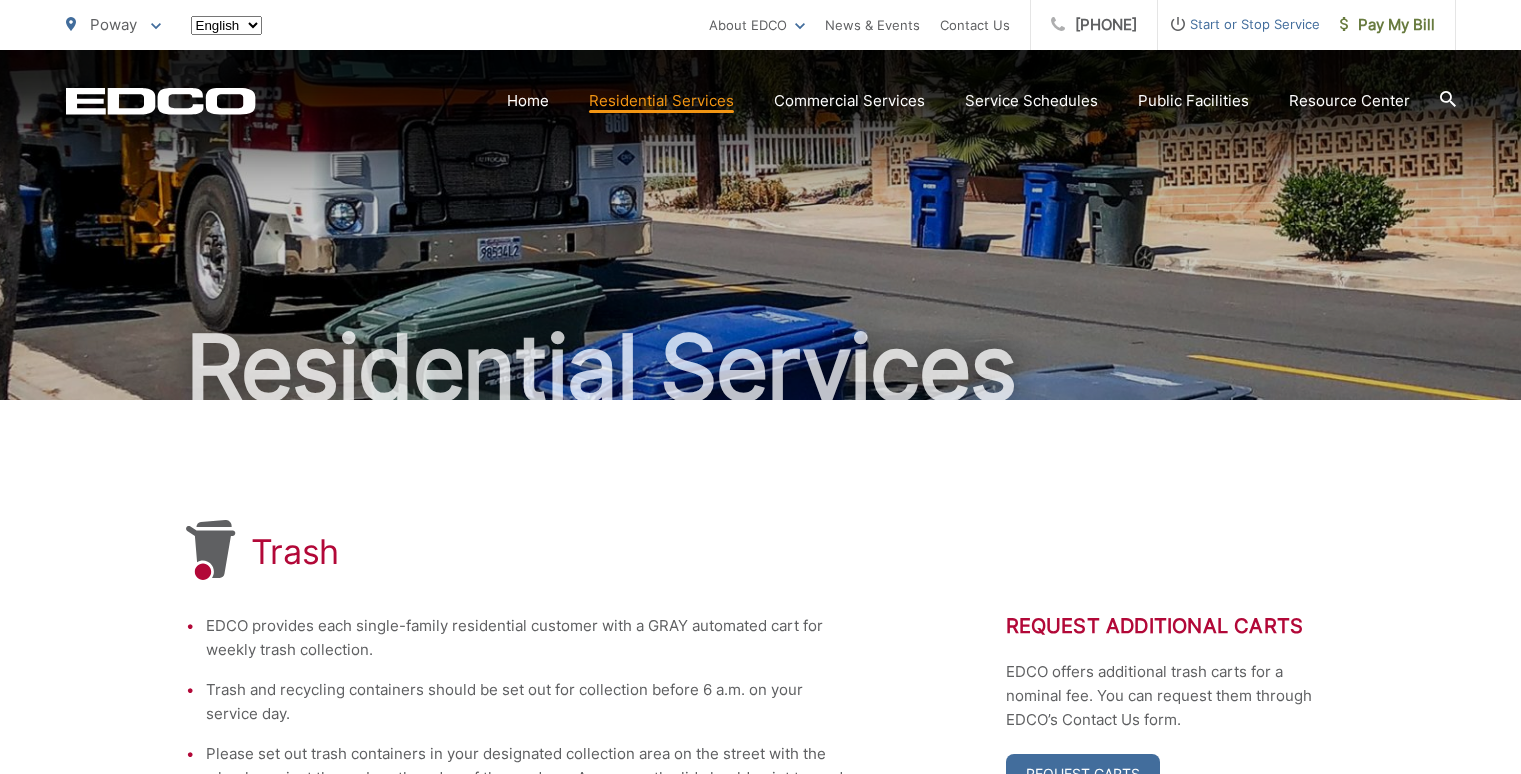 scroll, scrollTop: 0, scrollLeft: 0, axis: both 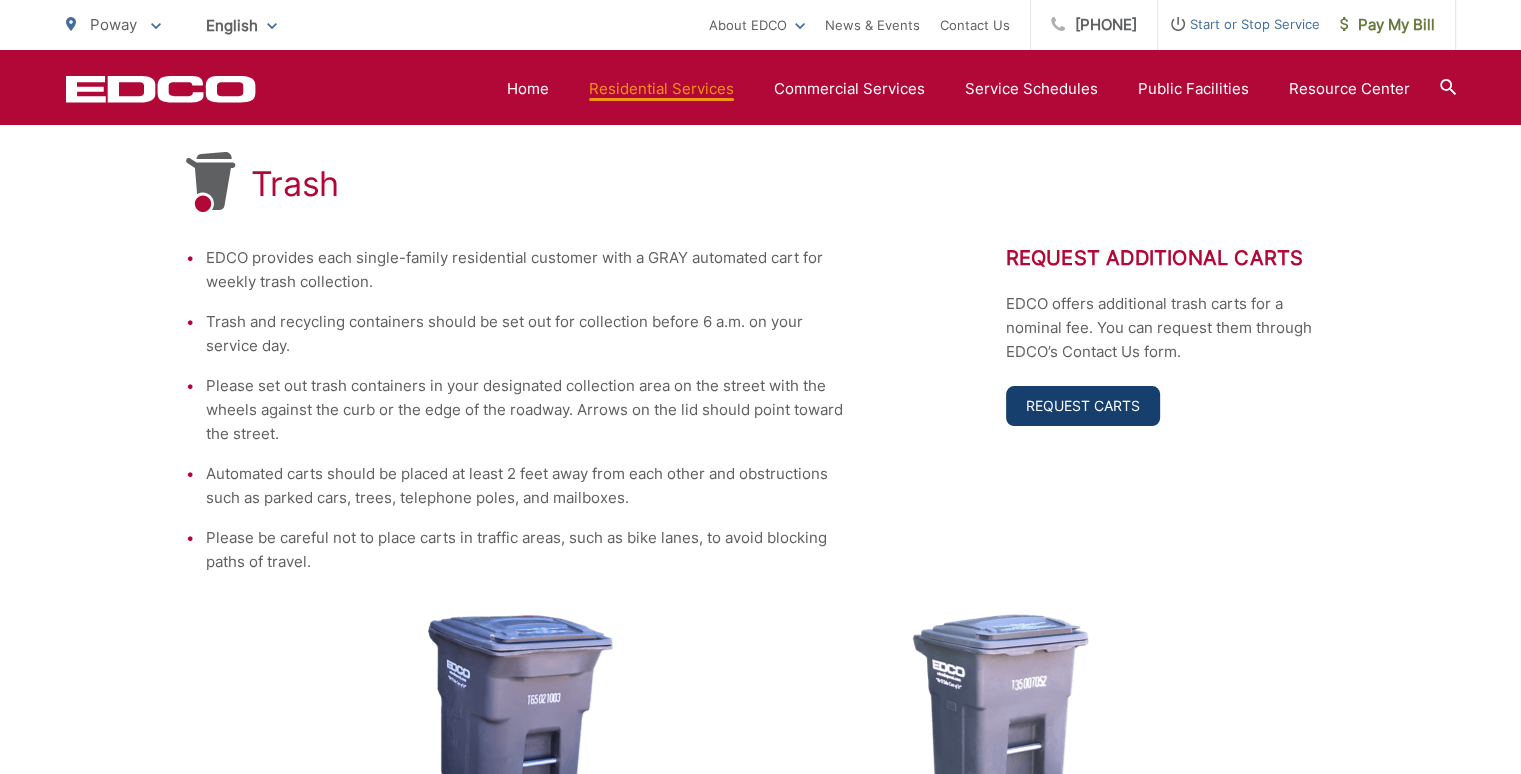 click on "Request Carts" at bounding box center [1083, 406] 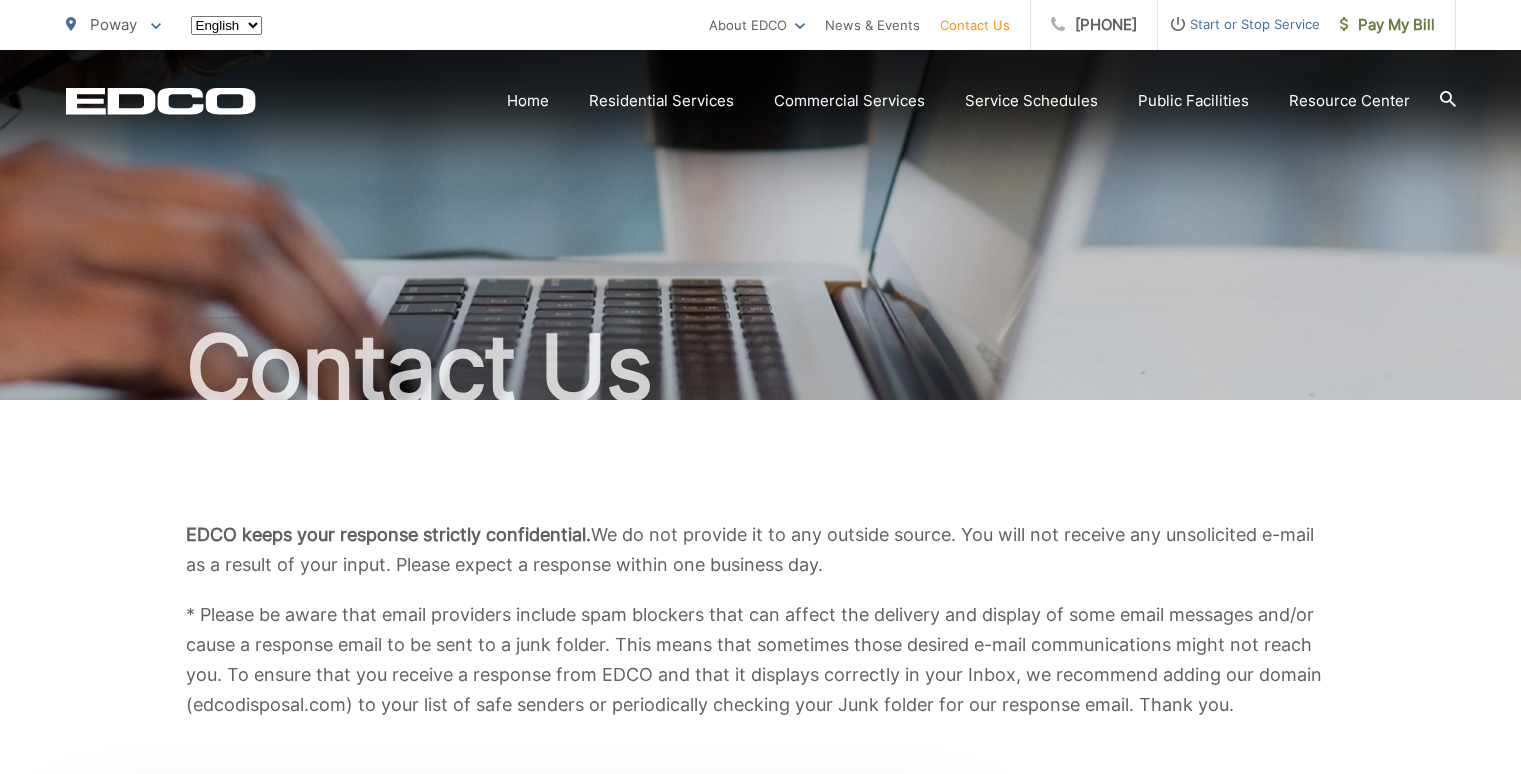 scroll, scrollTop: 0, scrollLeft: 0, axis: both 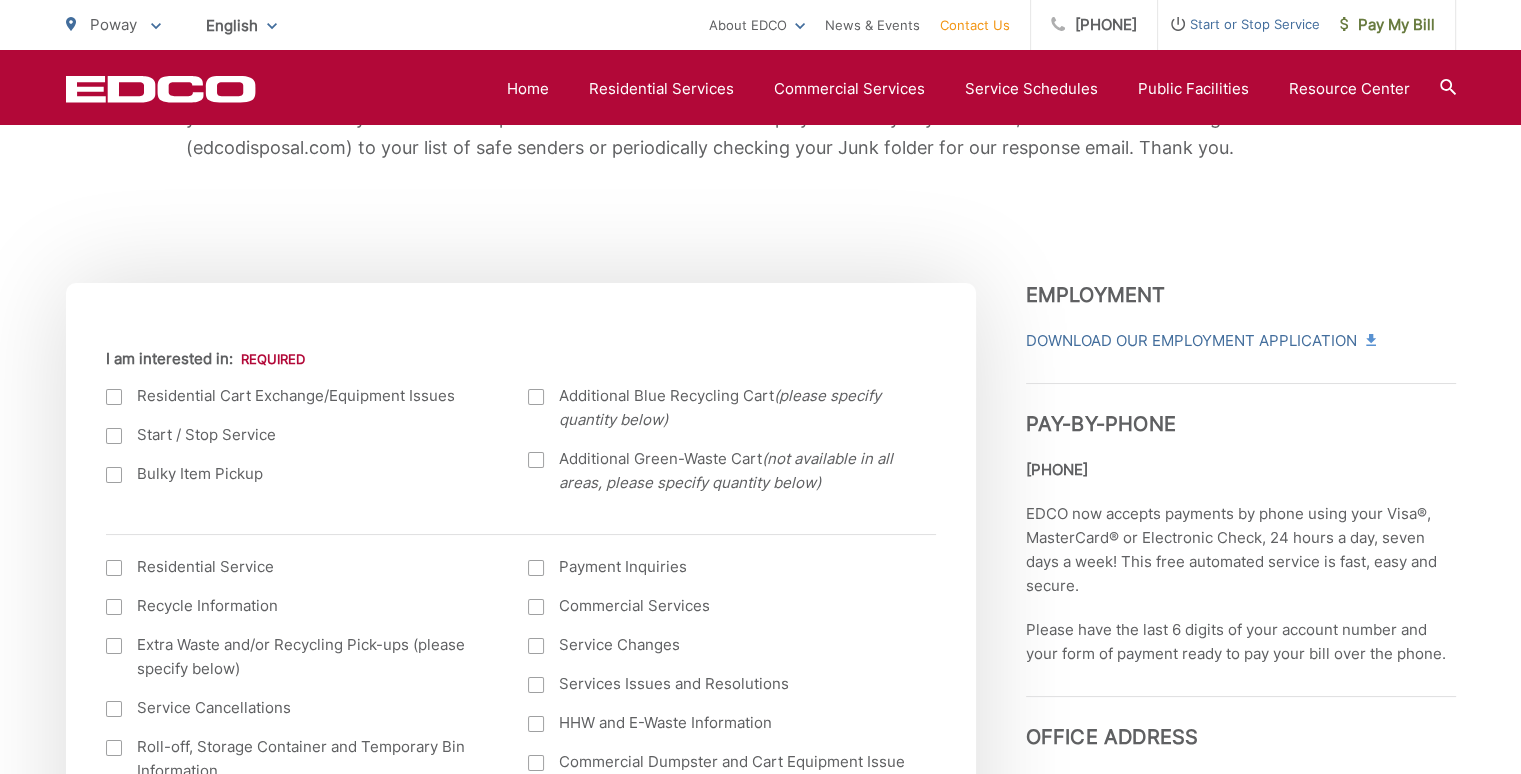 click at bounding box center (114, 397) 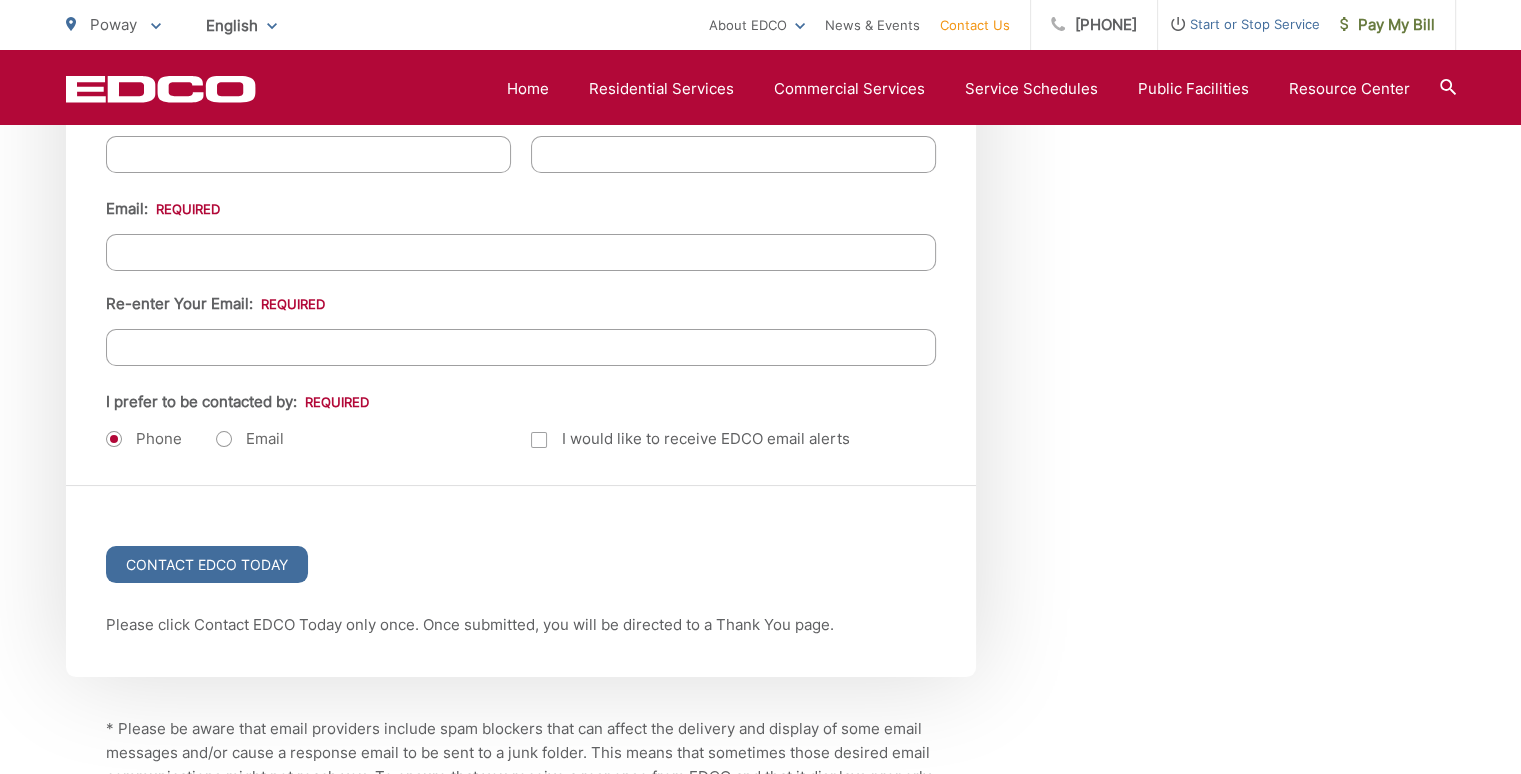 scroll, scrollTop: 2531, scrollLeft: 0, axis: vertical 